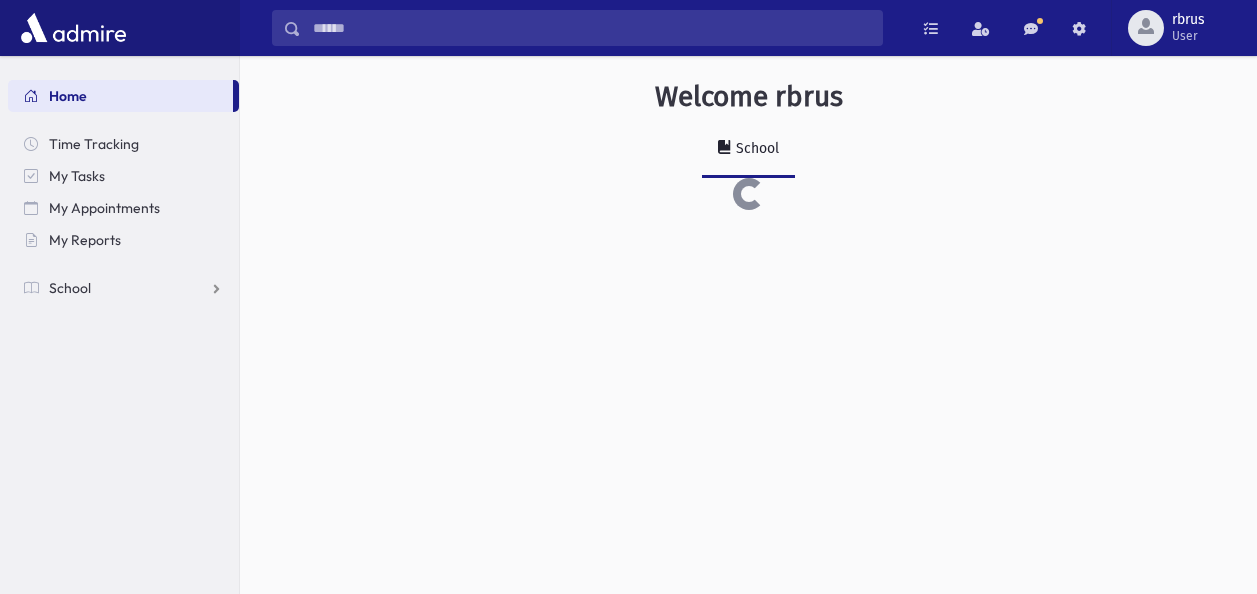 scroll, scrollTop: 0, scrollLeft: 0, axis: both 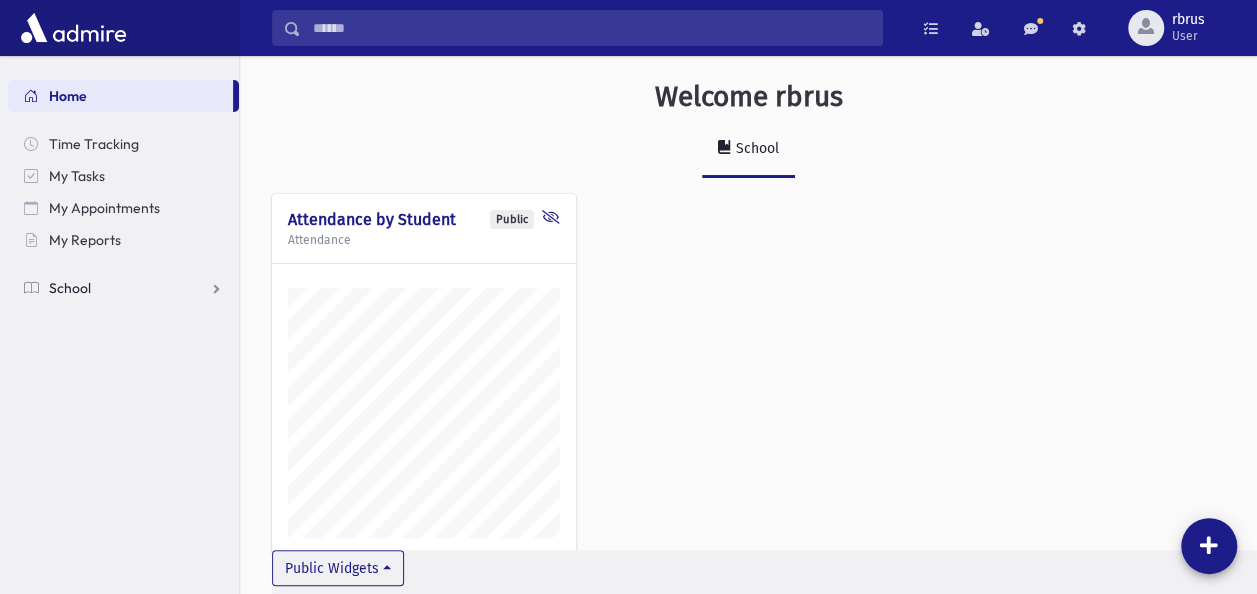 click on "School" at bounding box center (70, 288) 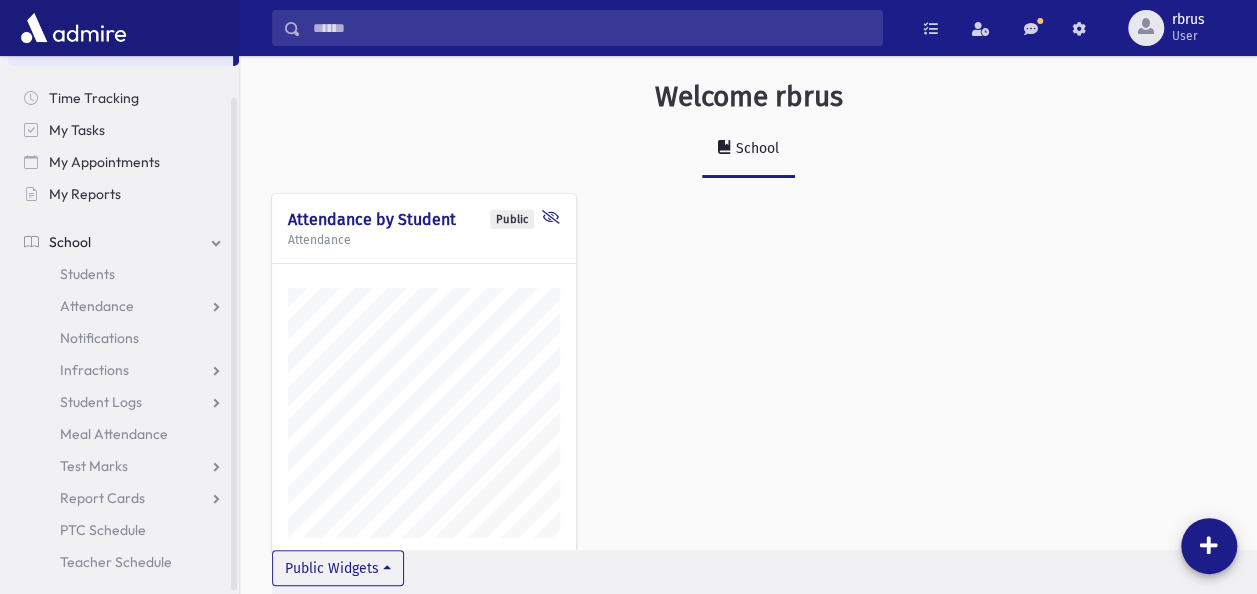 scroll, scrollTop: 50, scrollLeft: 0, axis: vertical 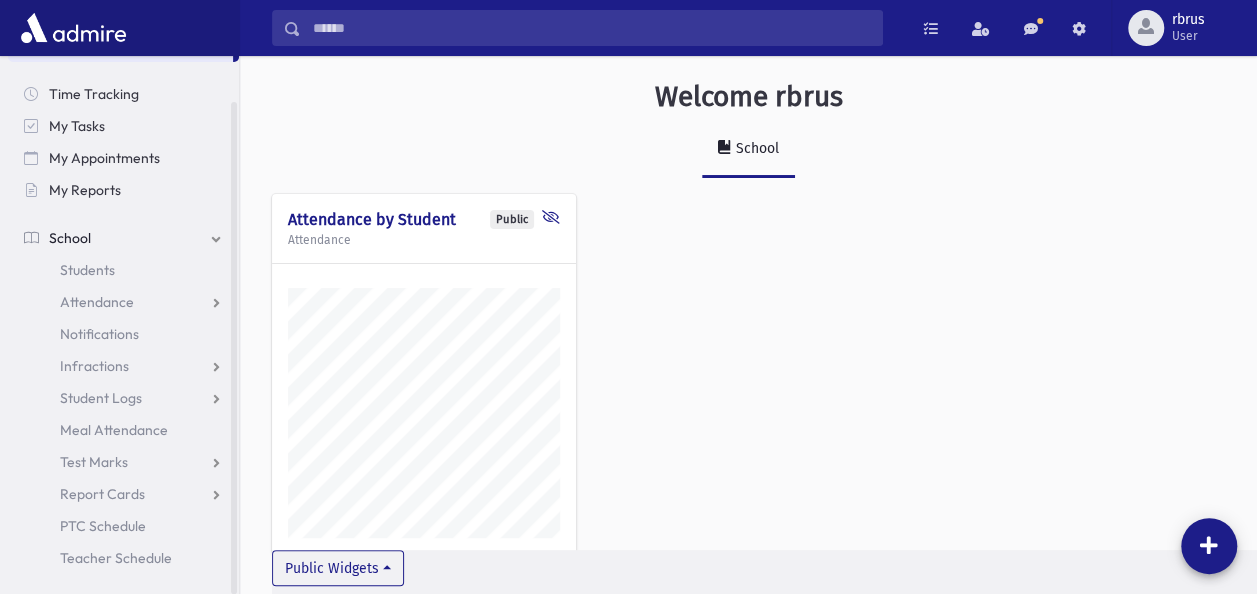 drag, startPoint x: 234, startPoint y: 533, endPoint x: 242, endPoint y: 590, distance: 57.558666 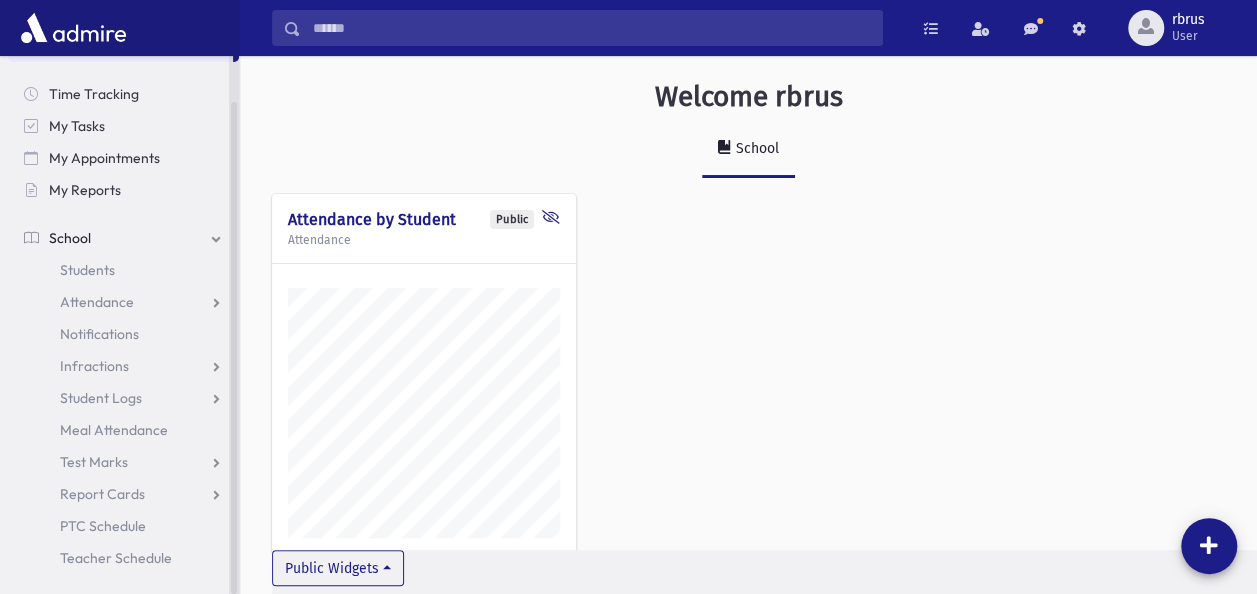 drag, startPoint x: 233, startPoint y: 497, endPoint x: 236, endPoint y: 535, distance: 38.118237 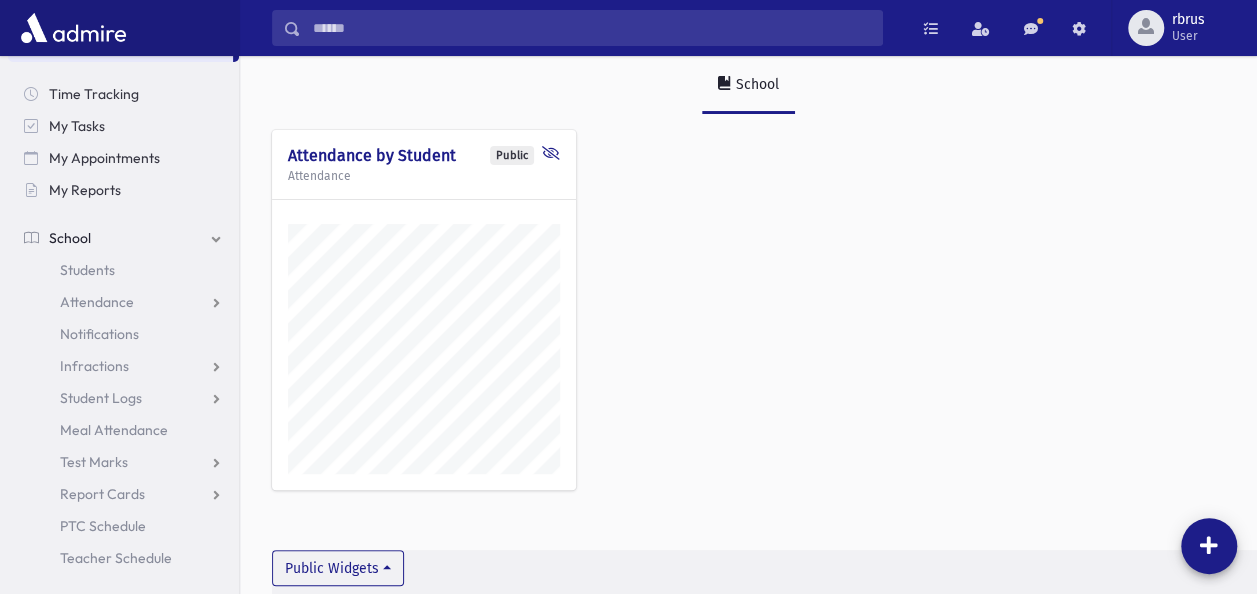 scroll, scrollTop: 64, scrollLeft: 0, axis: vertical 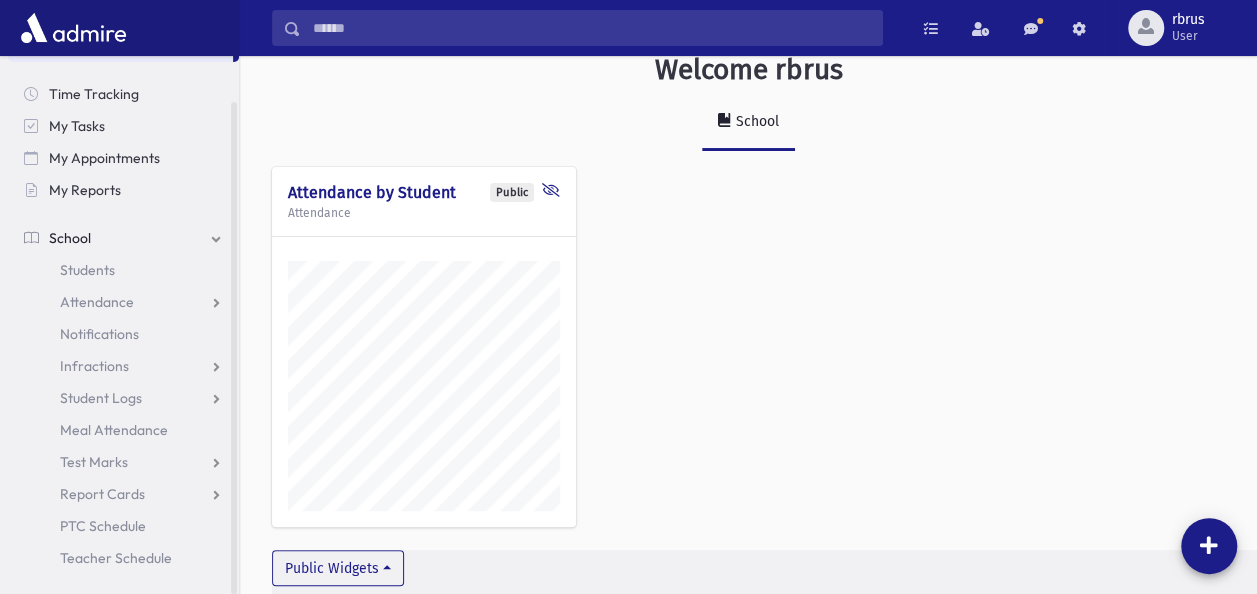 click on "School" at bounding box center [70, 238] 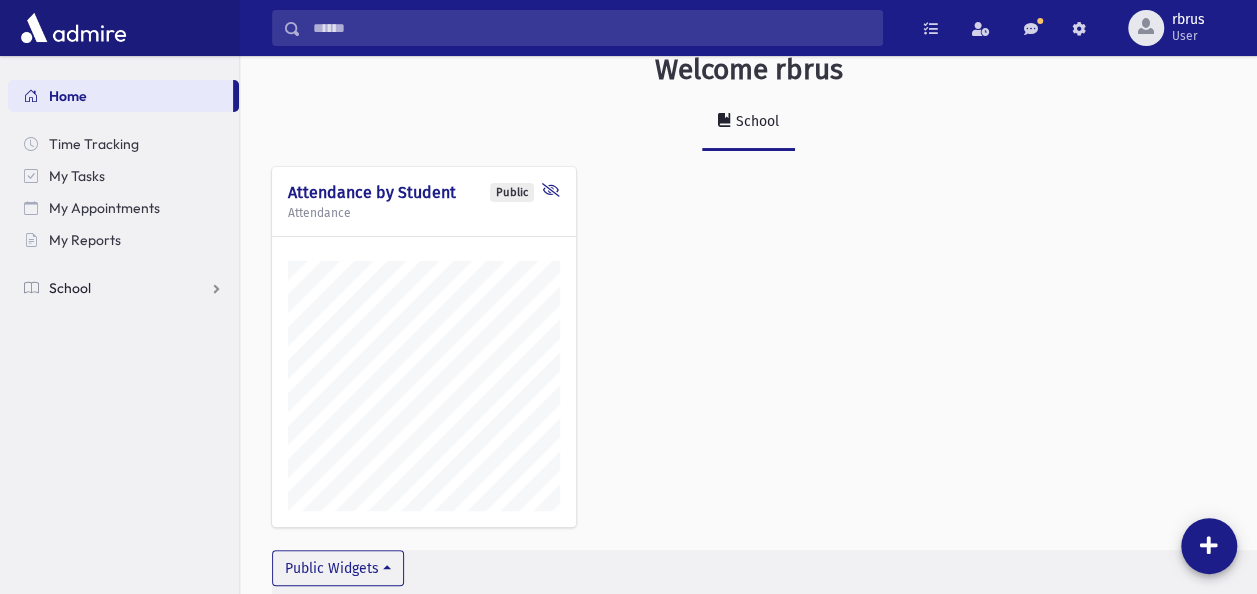scroll, scrollTop: 0, scrollLeft: 0, axis: both 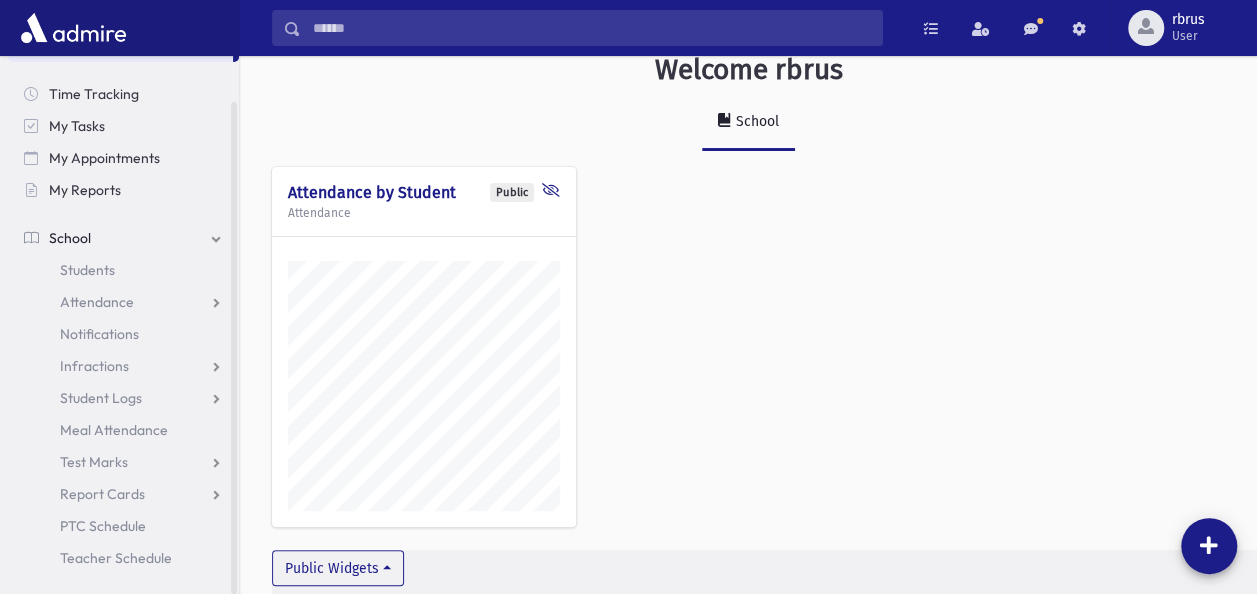 drag, startPoint x: 234, startPoint y: 99, endPoint x: 260, endPoint y: 195, distance: 99.458534 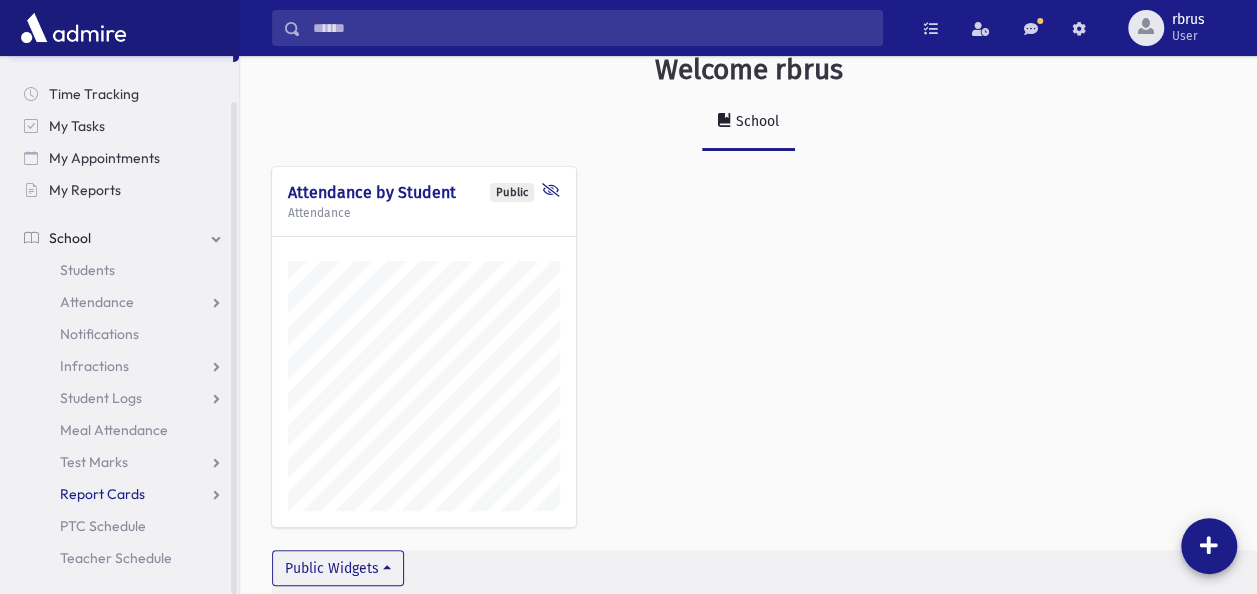 click on "Report Cards" at bounding box center (102, 494) 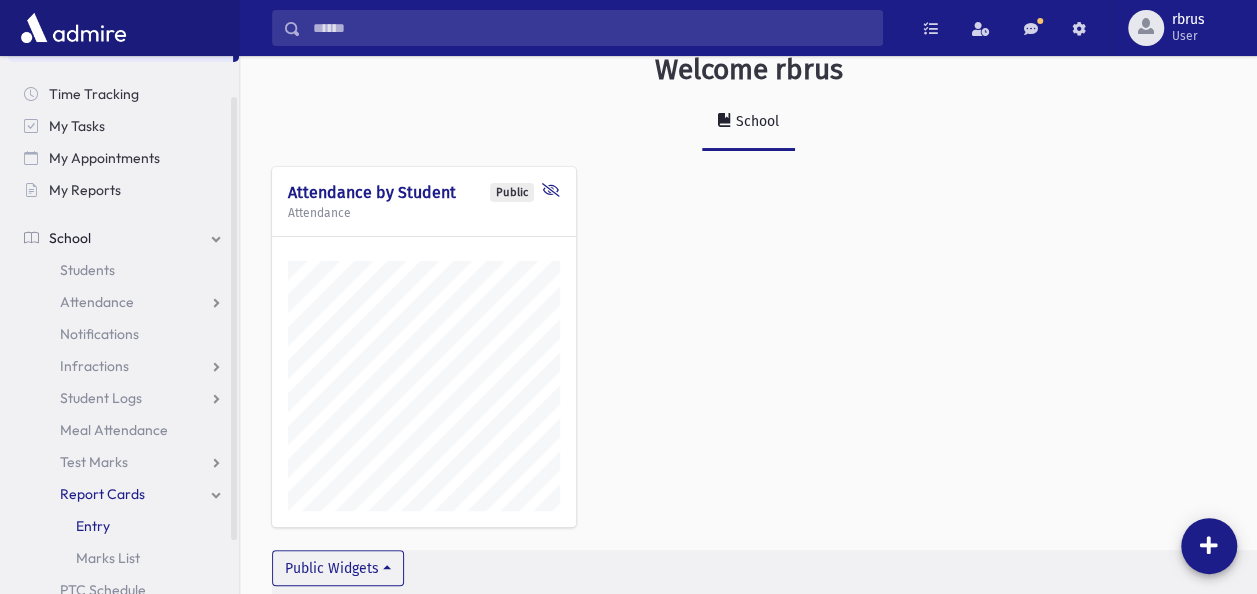 click on "Entry" at bounding box center (123, 526) 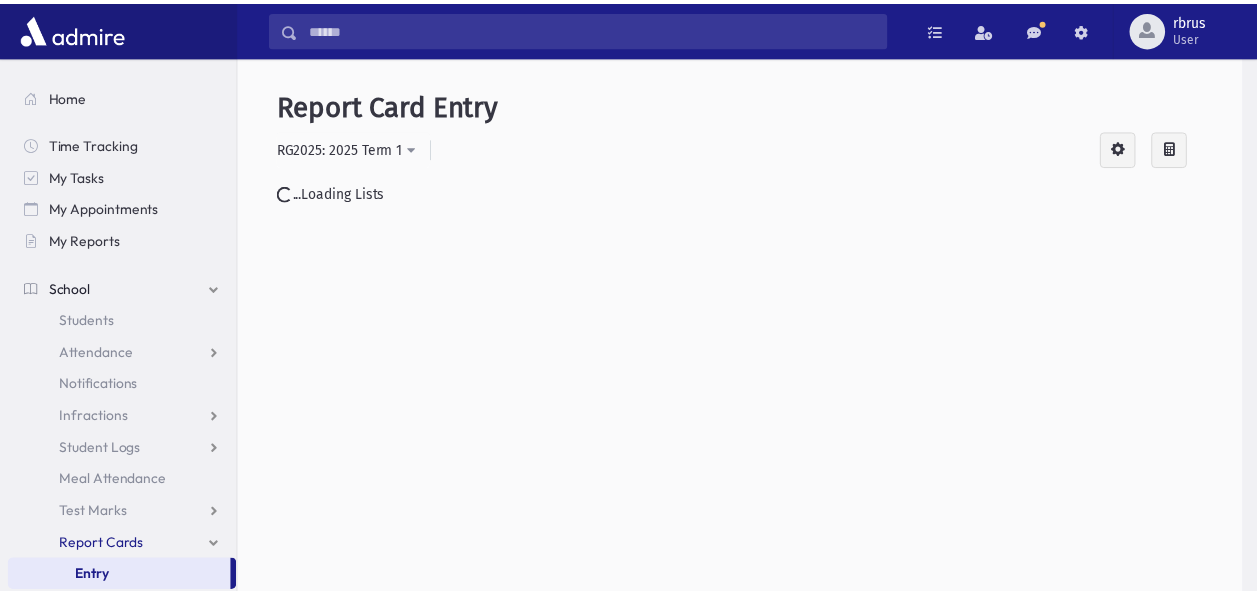 scroll, scrollTop: 0, scrollLeft: 0, axis: both 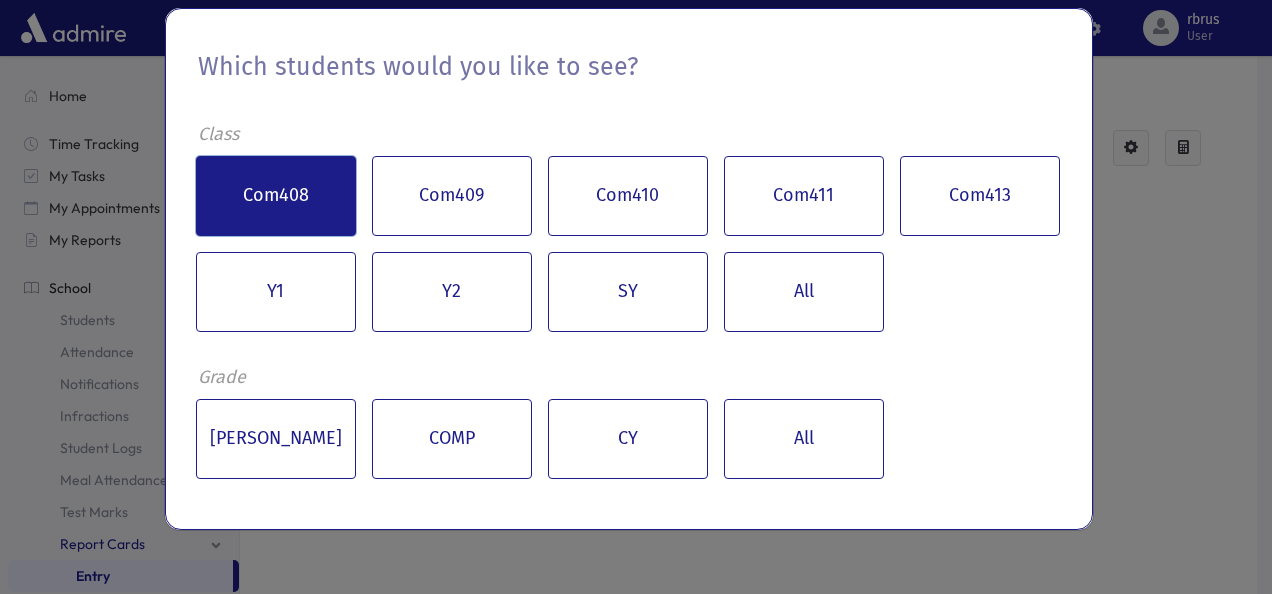 click on "Com408" at bounding box center (276, 196) 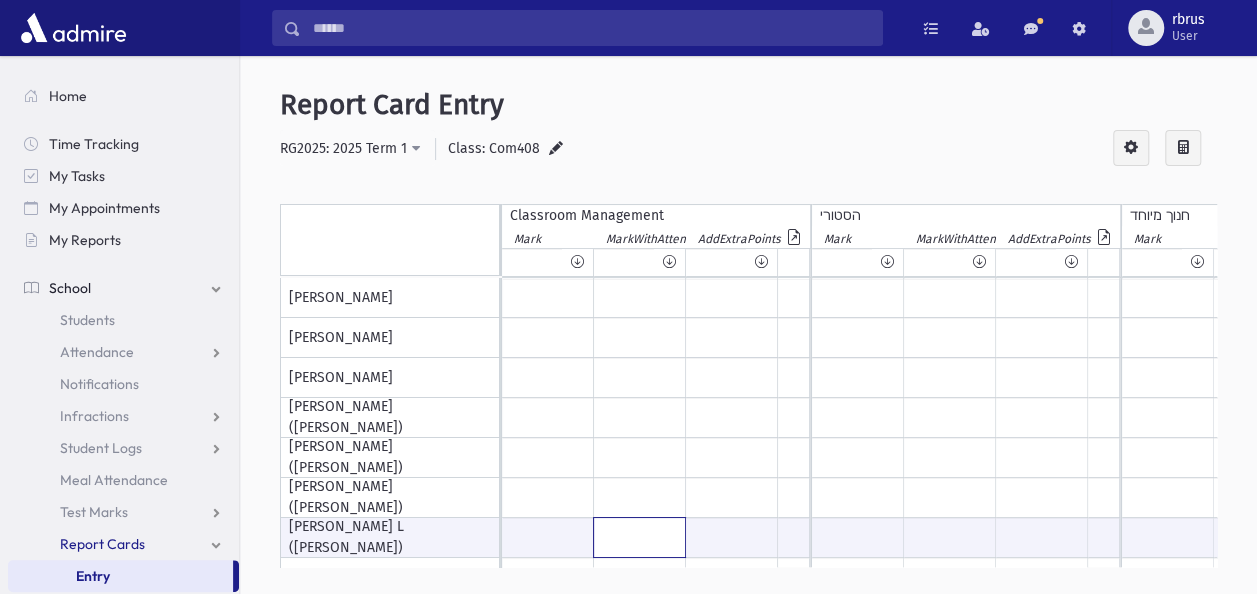 drag, startPoint x: 606, startPoint y: 553, endPoint x: 704, endPoint y: 549, distance: 98.0816 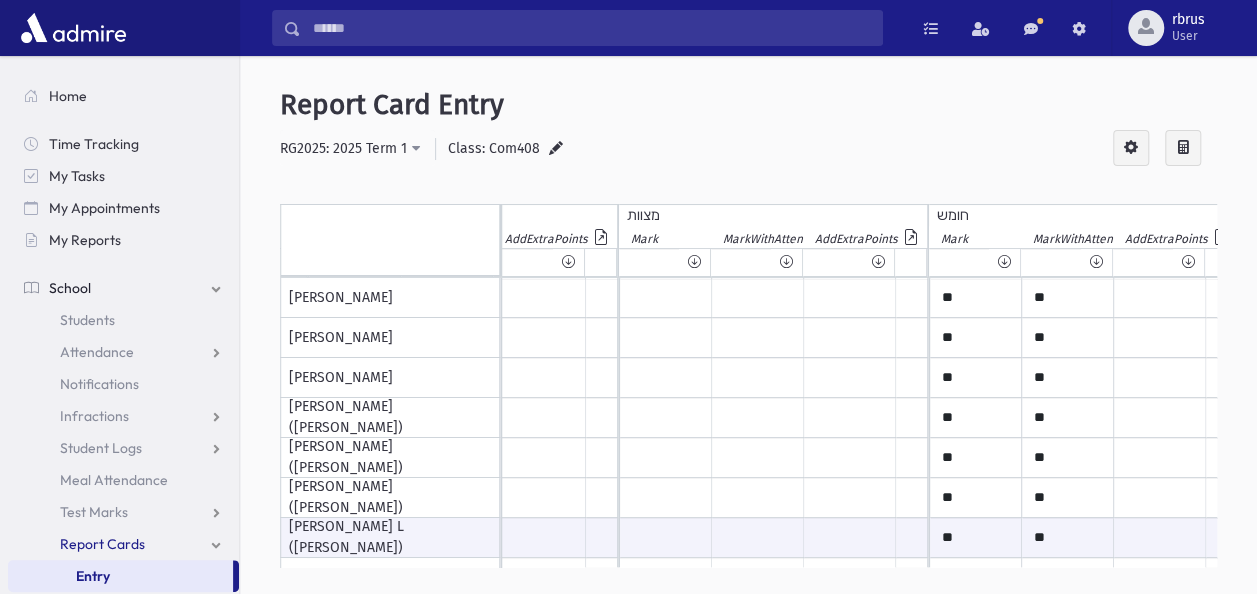 scroll, scrollTop: 0, scrollLeft: 2209, axis: horizontal 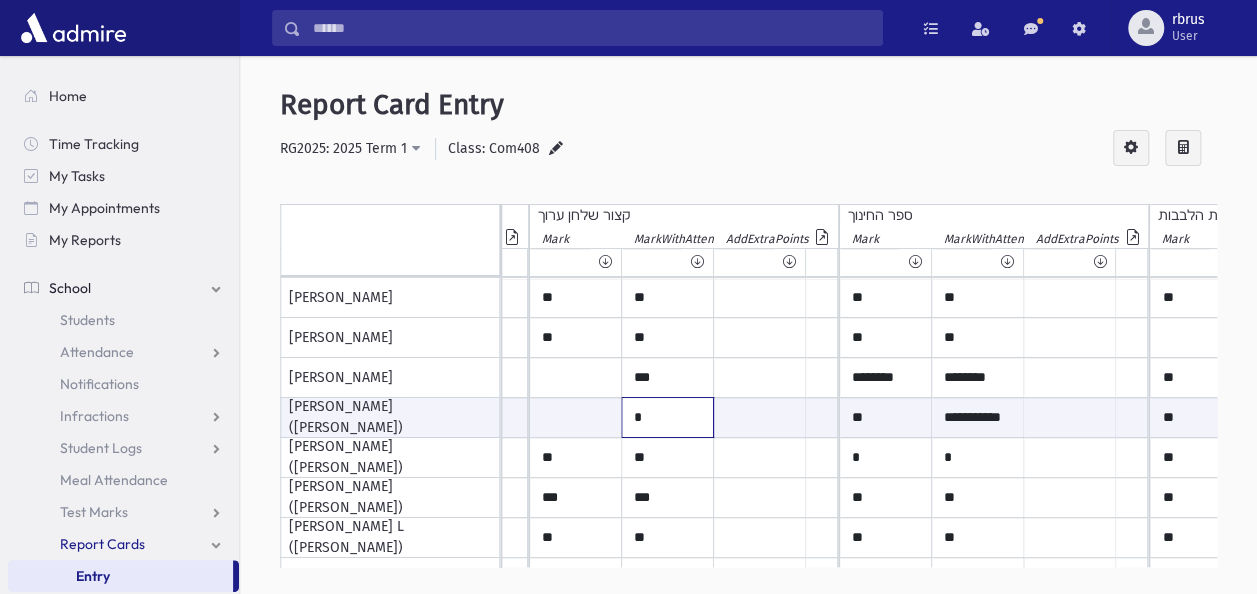 click on "*" at bounding box center (-4293, 417) 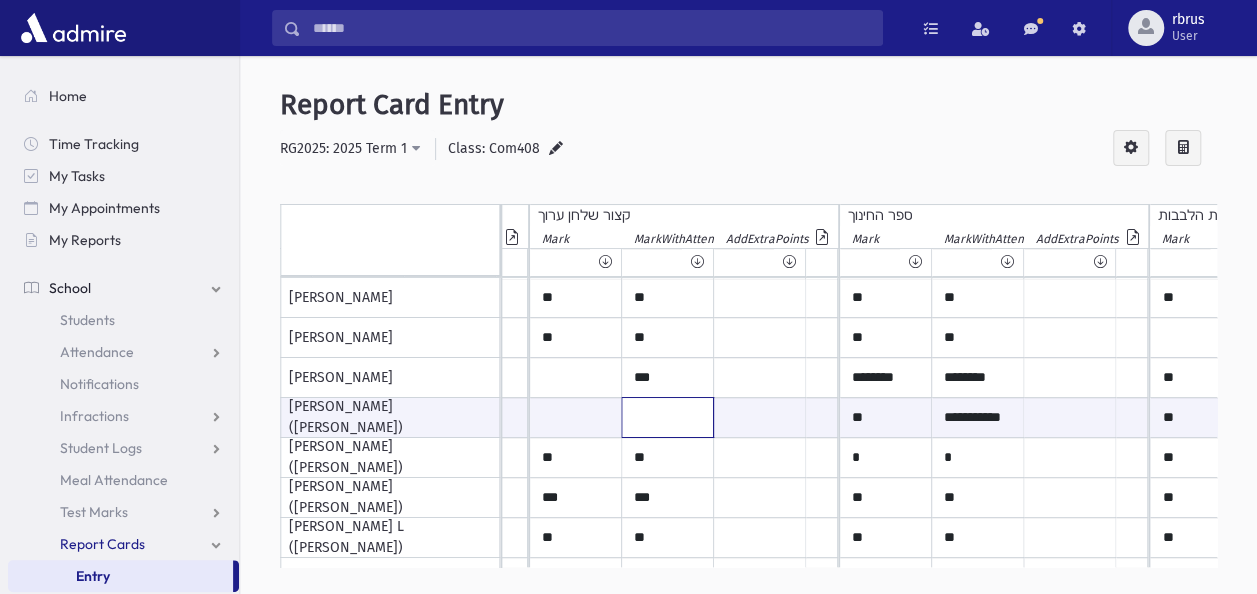 type 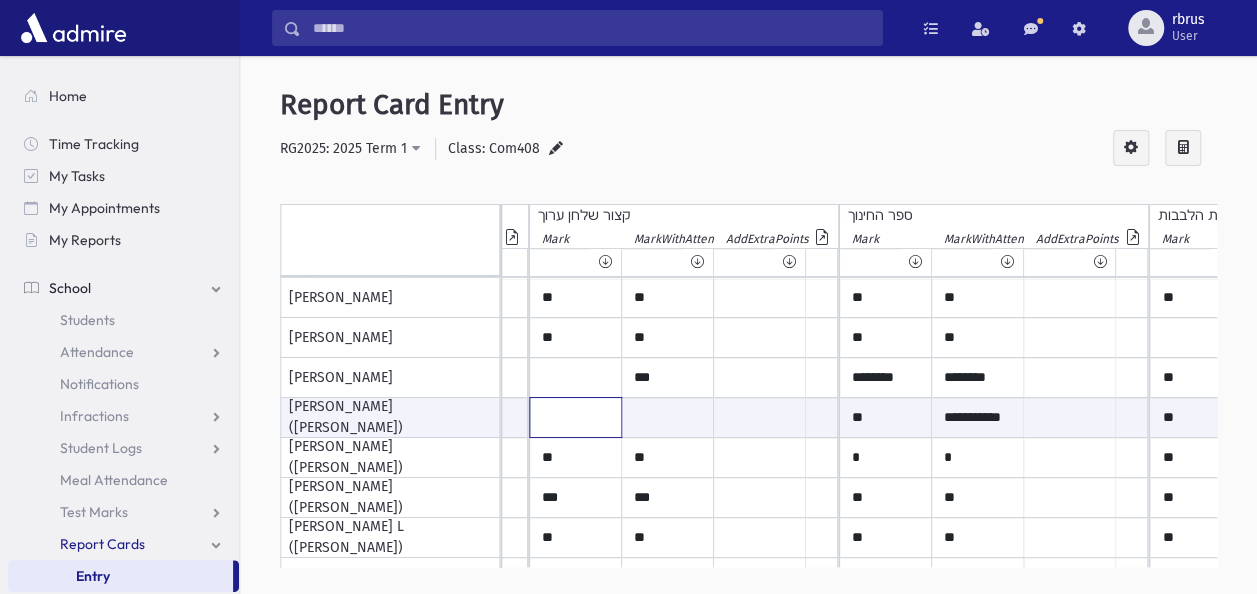 click at bounding box center [-4384, 417] 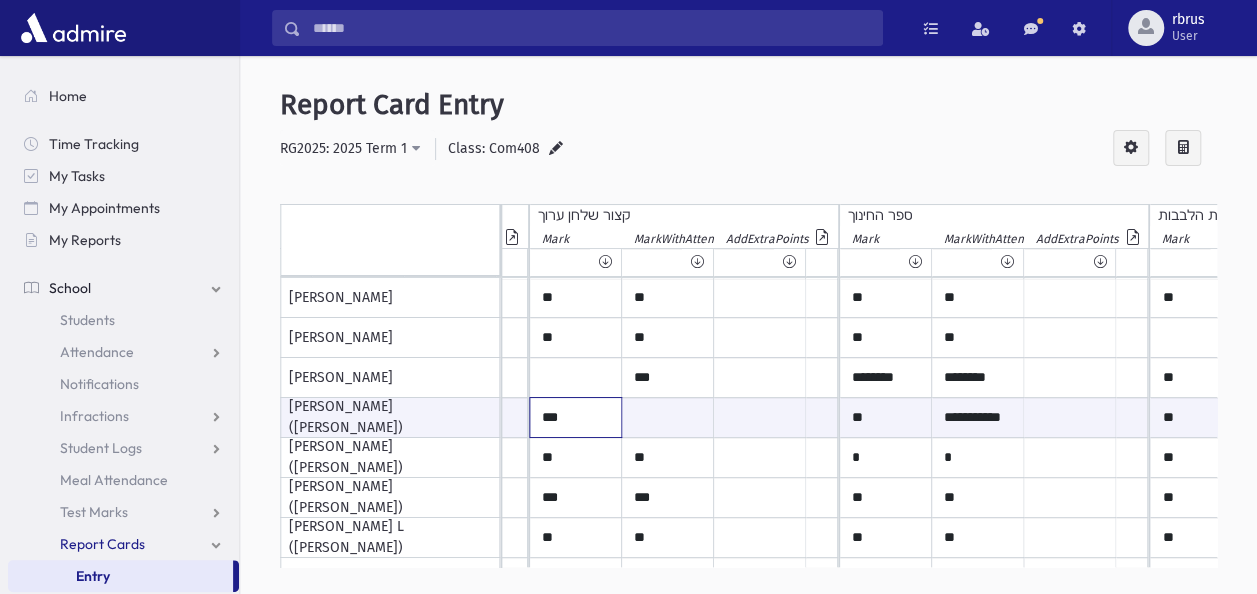 type on "***" 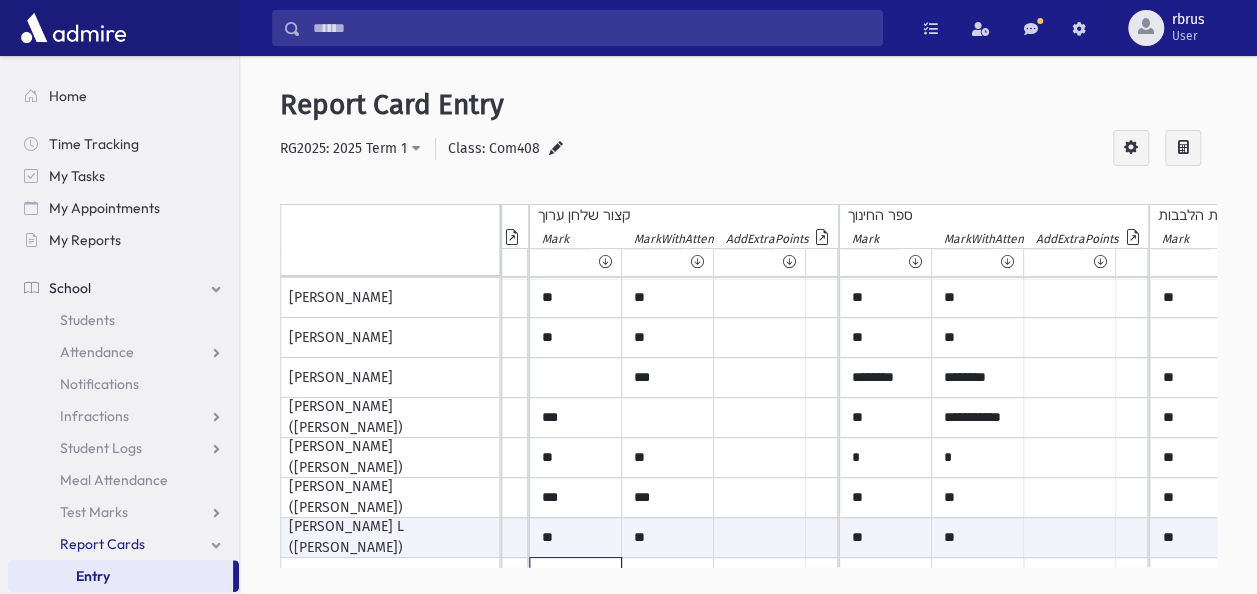 scroll, scrollTop: 38, scrollLeft: 4932, axis: both 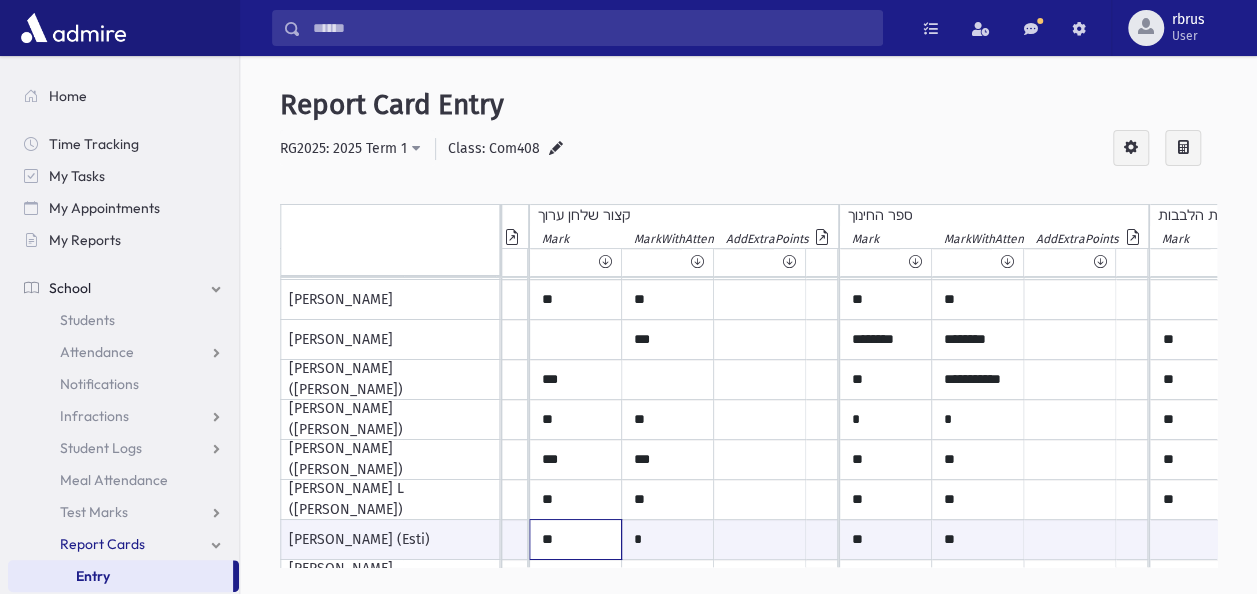 type on "**" 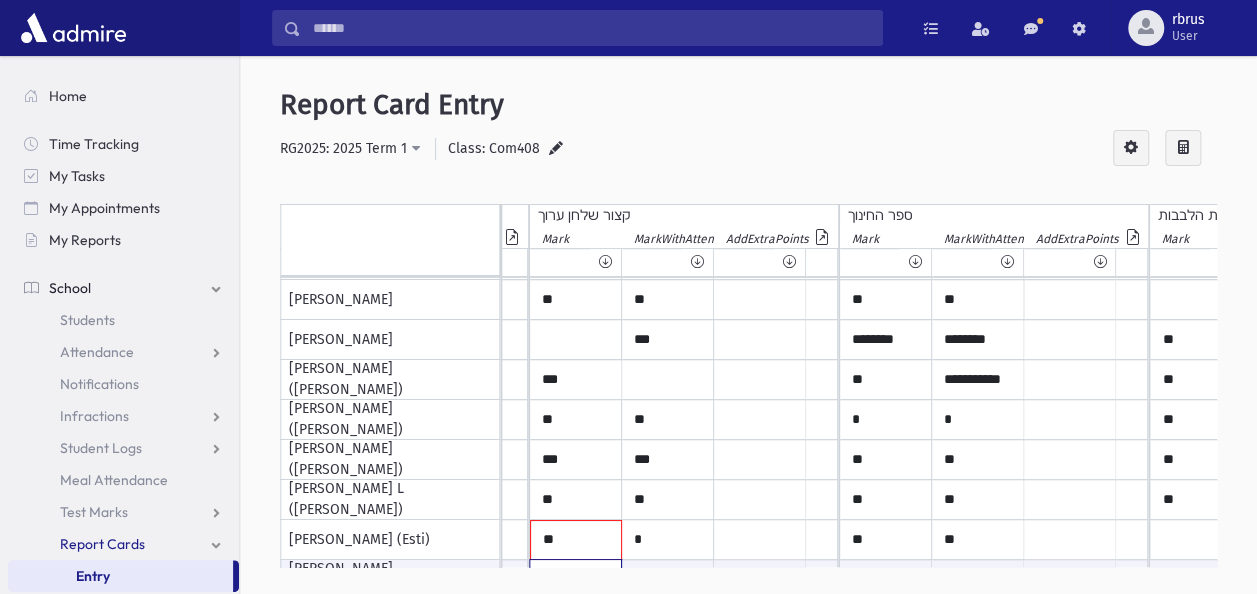 scroll, scrollTop: 199, scrollLeft: 4932, axis: both 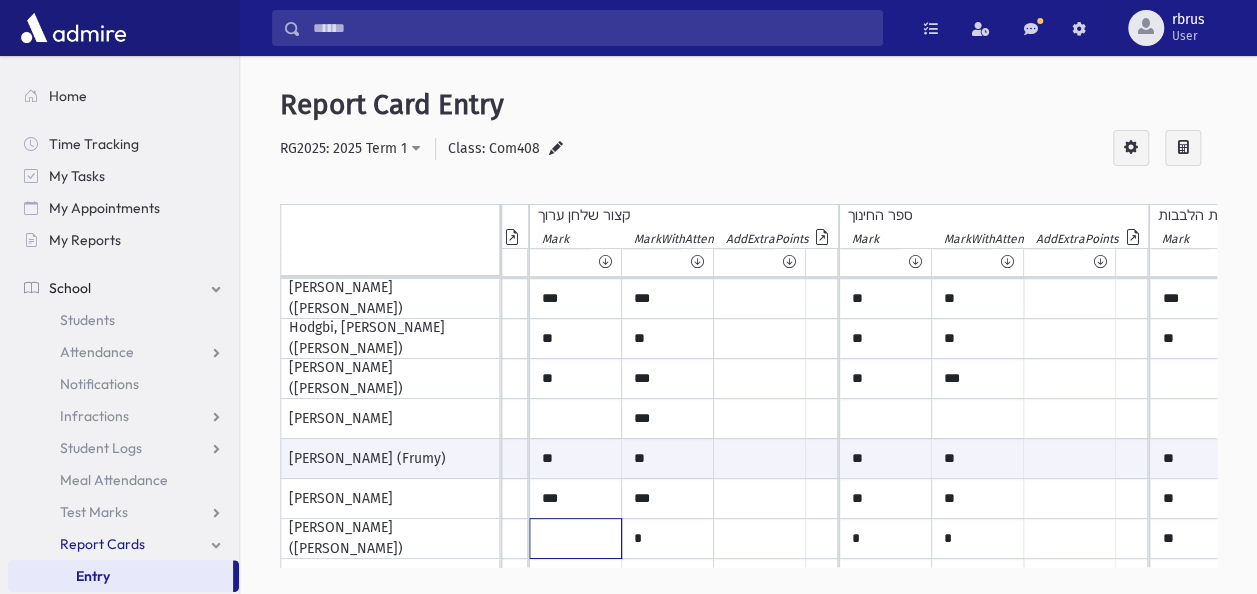click at bounding box center [-4384, -101] 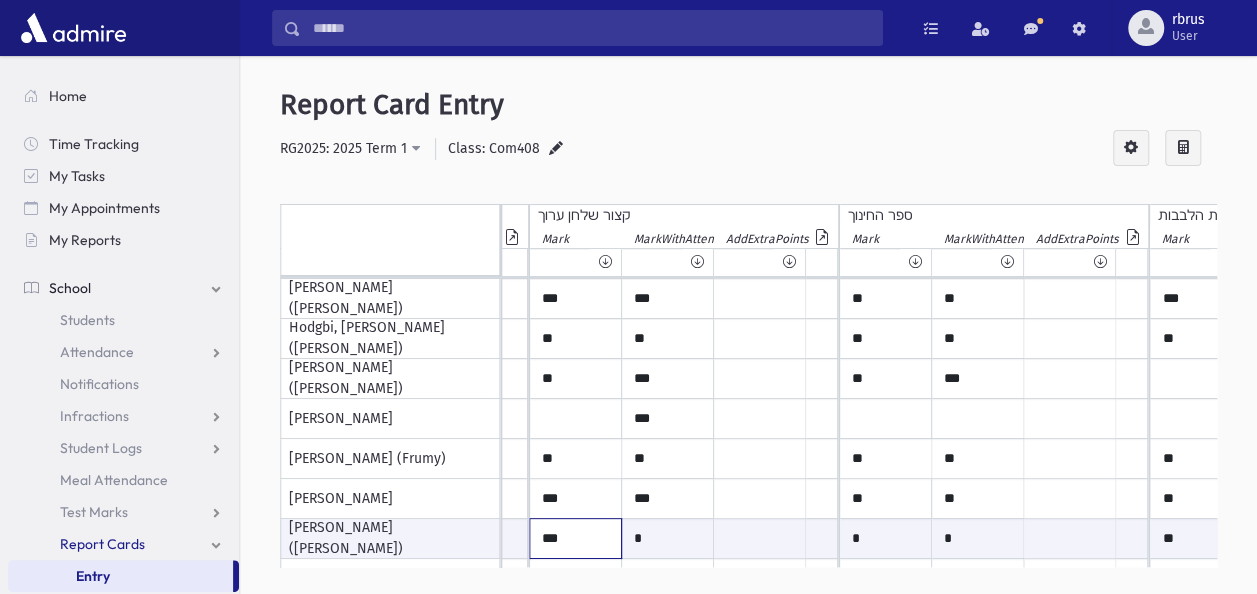 type on "***" 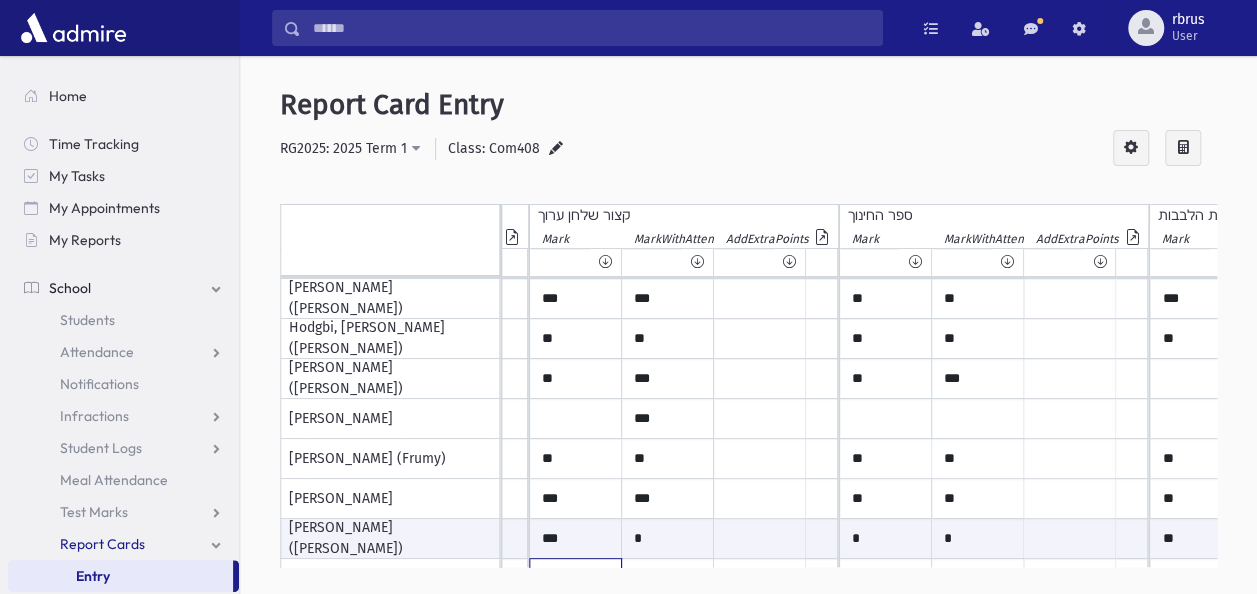 scroll, scrollTop: 438, scrollLeft: 4932, axis: both 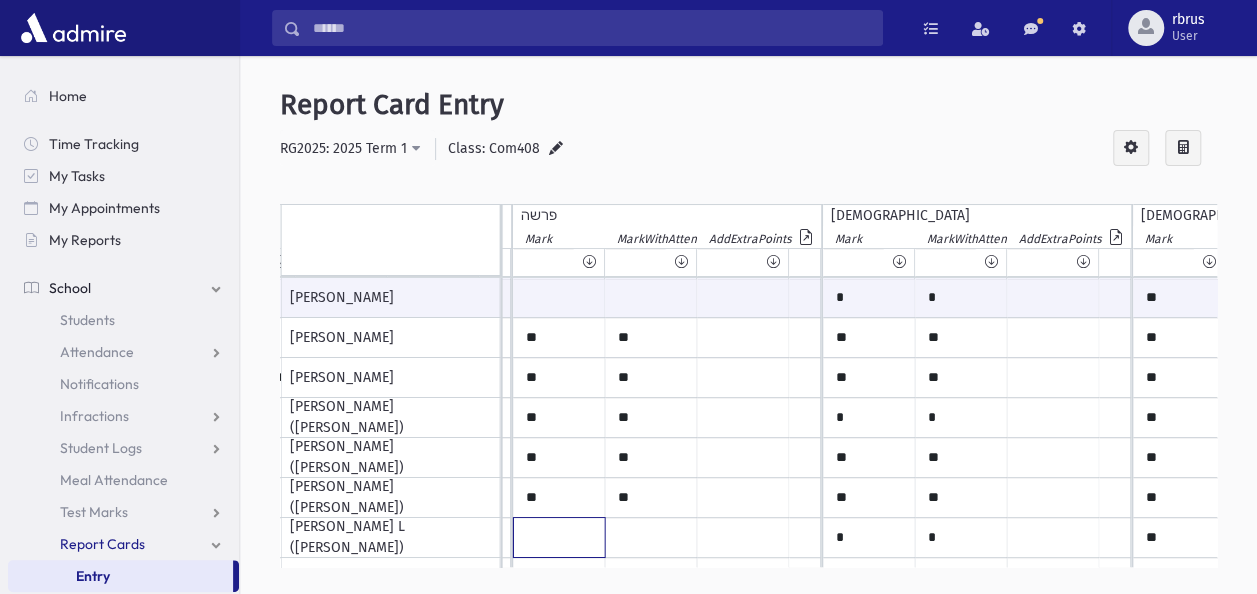 click at bounding box center (-1611, 298) 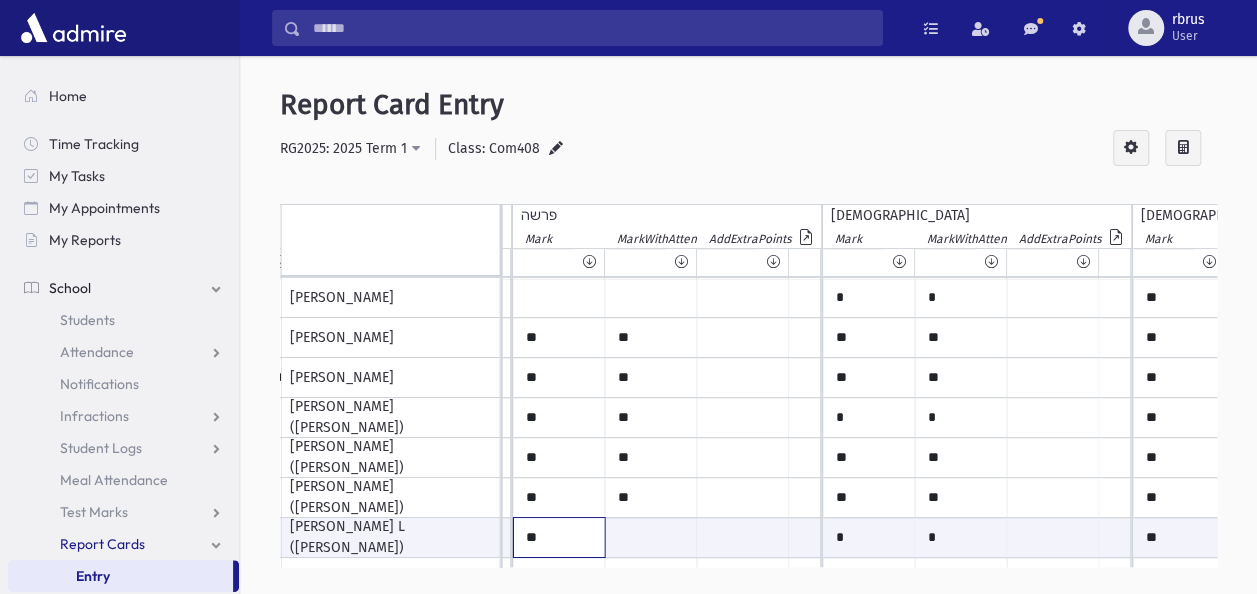 type on "**" 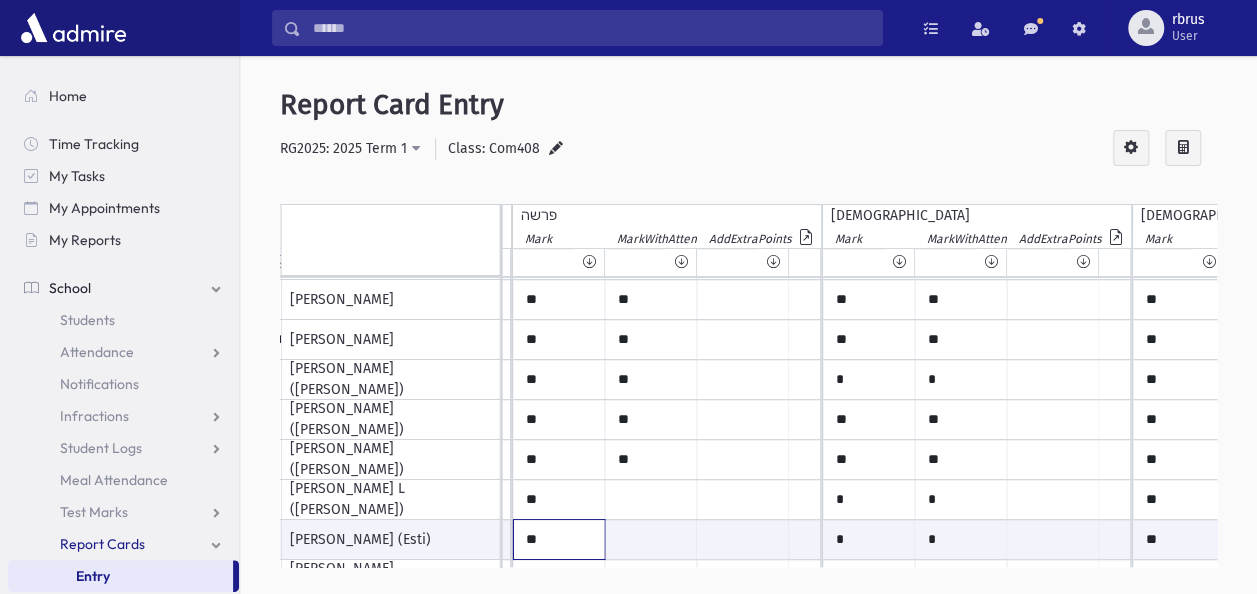 type on "**" 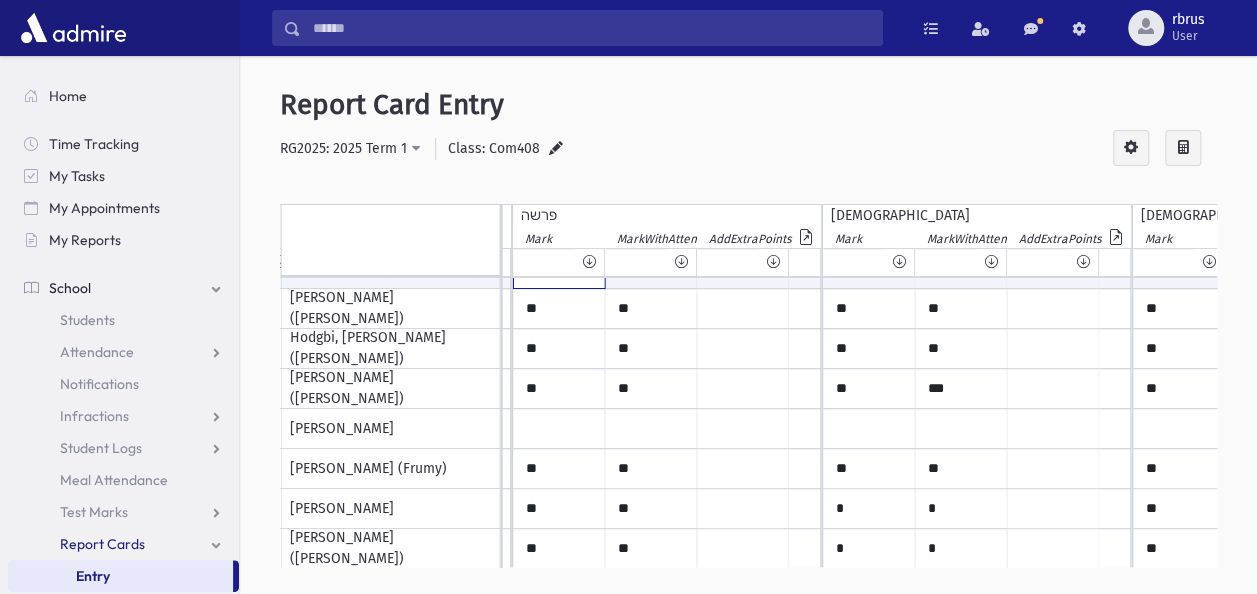scroll, scrollTop: 392, scrollLeft: 2159, axis: both 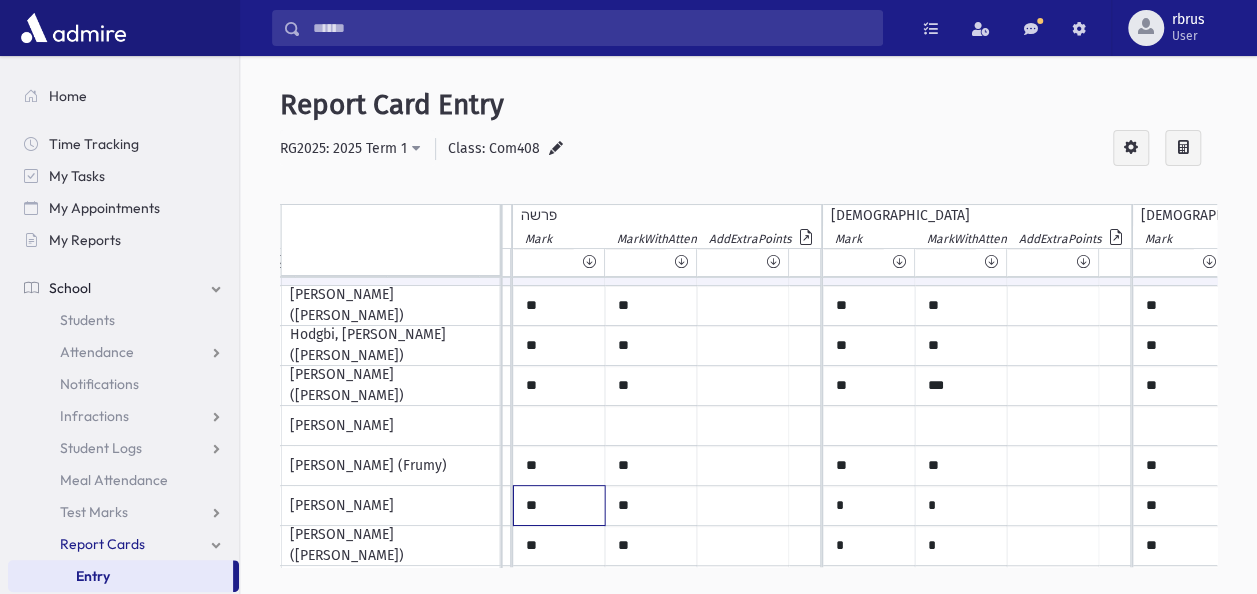 click on "**" at bounding box center (-1611, -94) 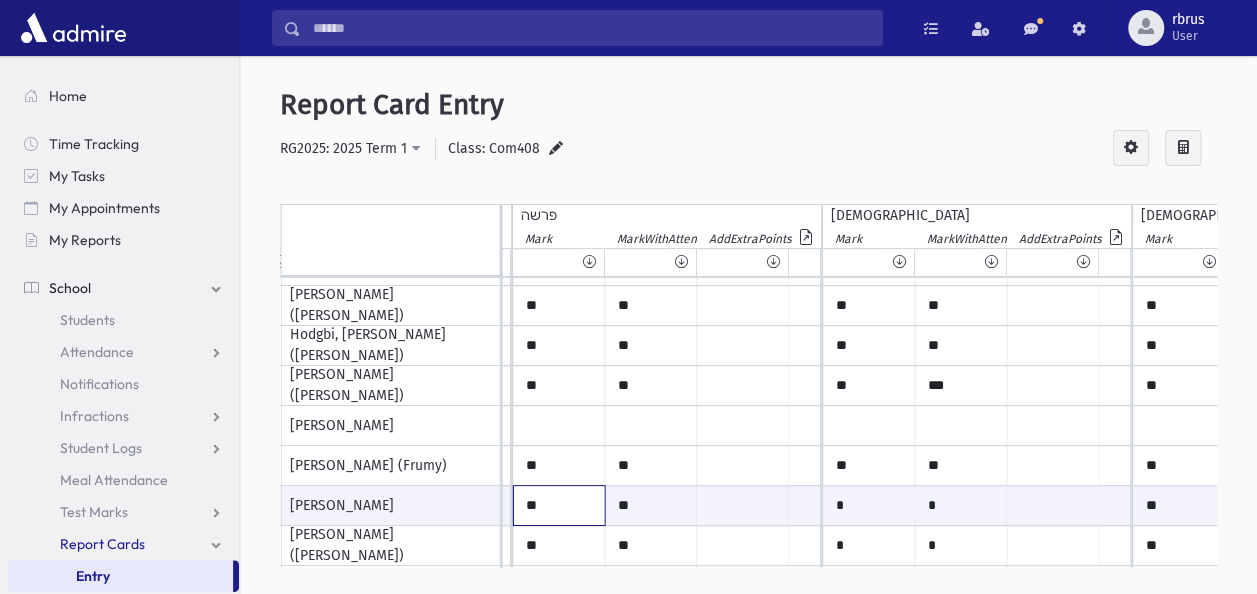 type on "**" 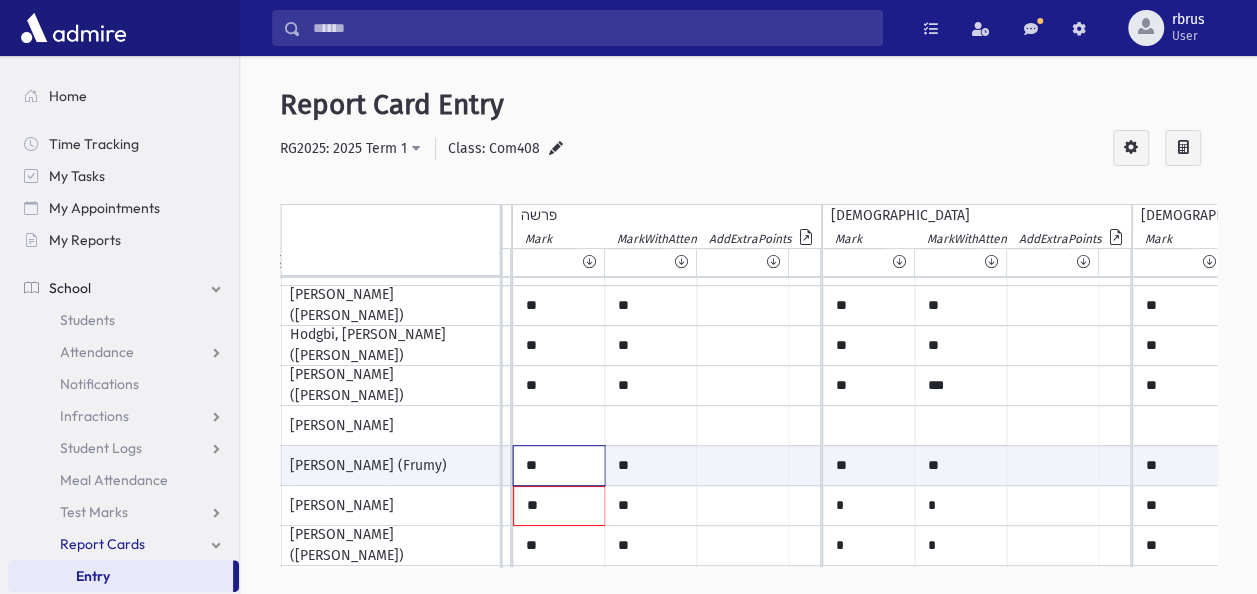 click on "**" at bounding box center (-1611, 465) 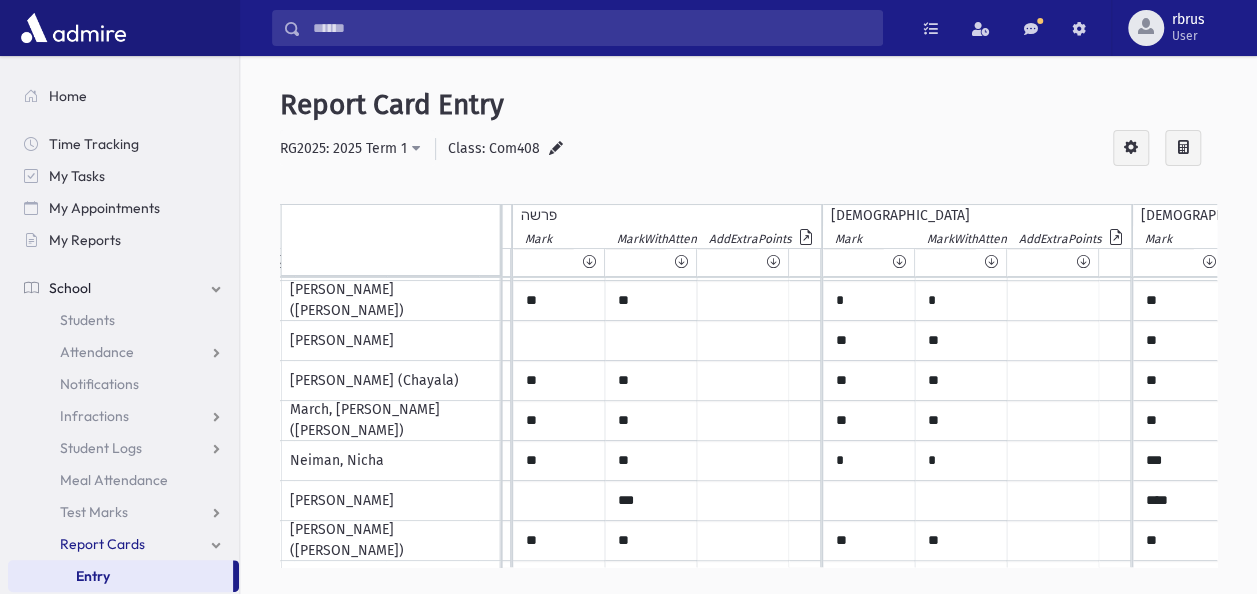 scroll, scrollTop: 640, scrollLeft: 2159, axis: both 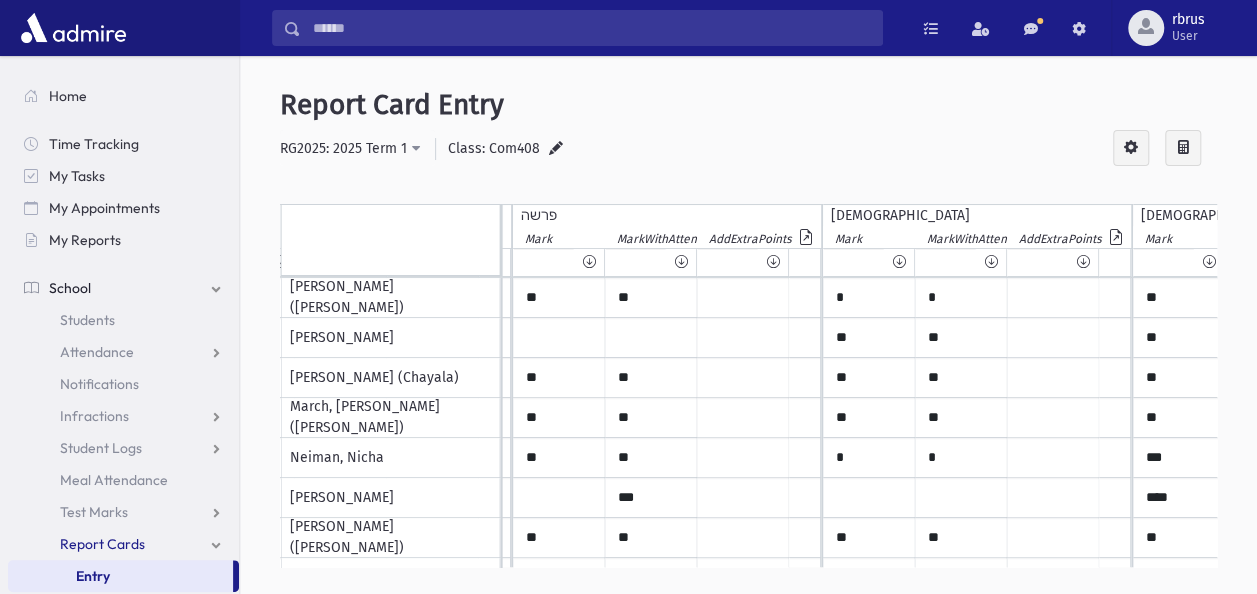 type on "**" 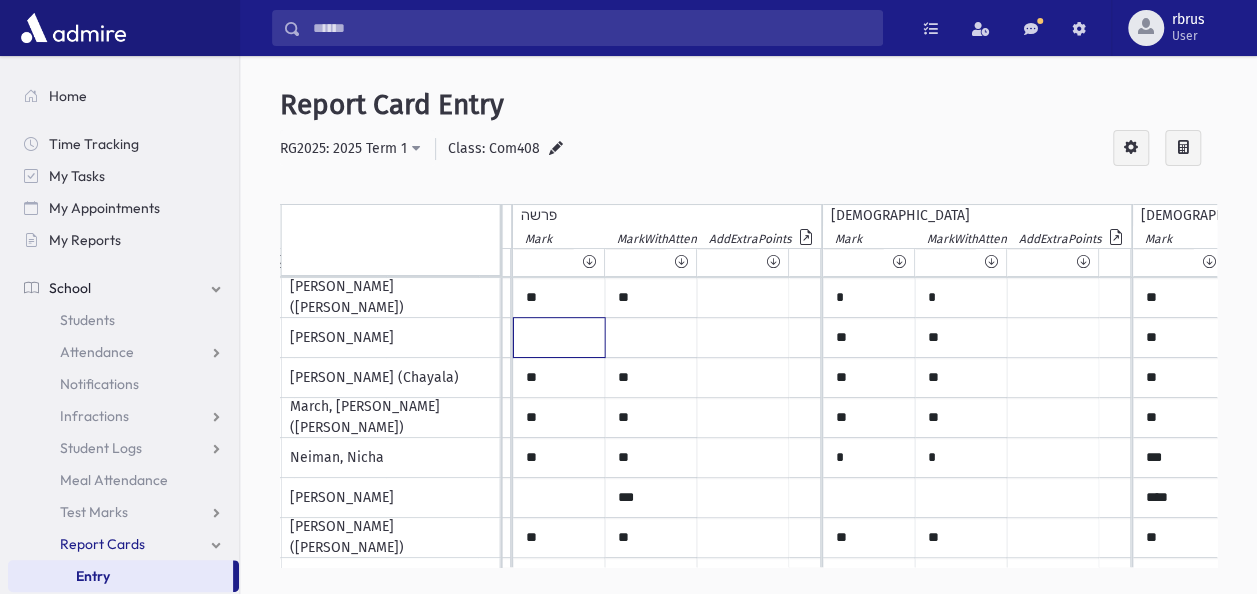 click at bounding box center [-1611, -342] 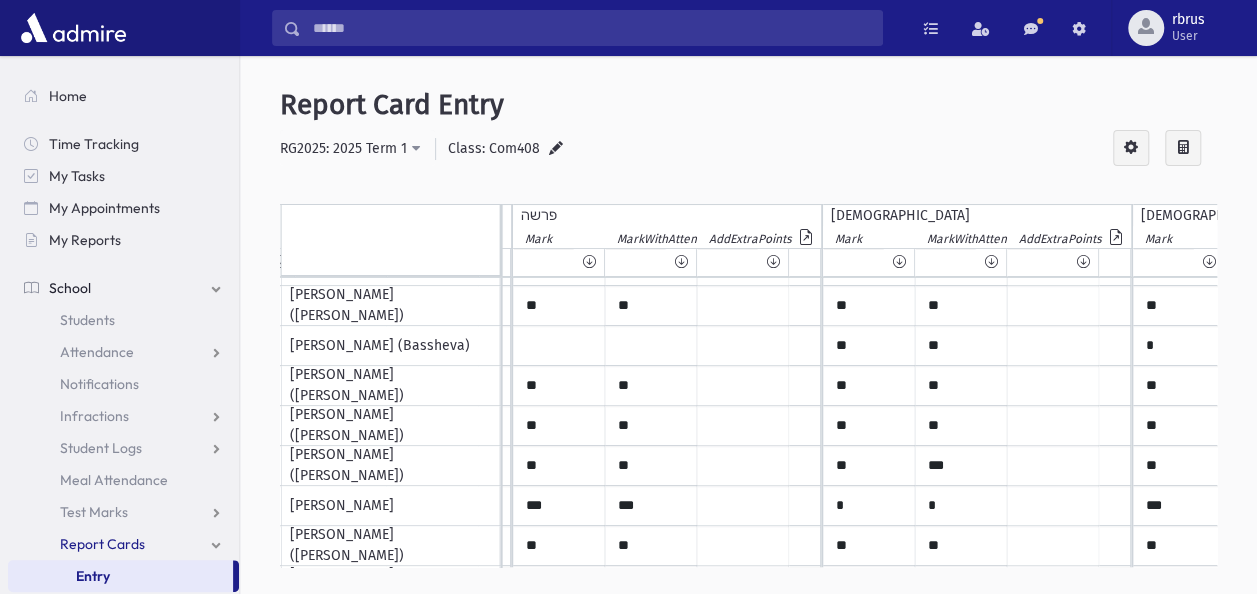 scroll, scrollTop: 932, scrollLeft: 2159, axis: both 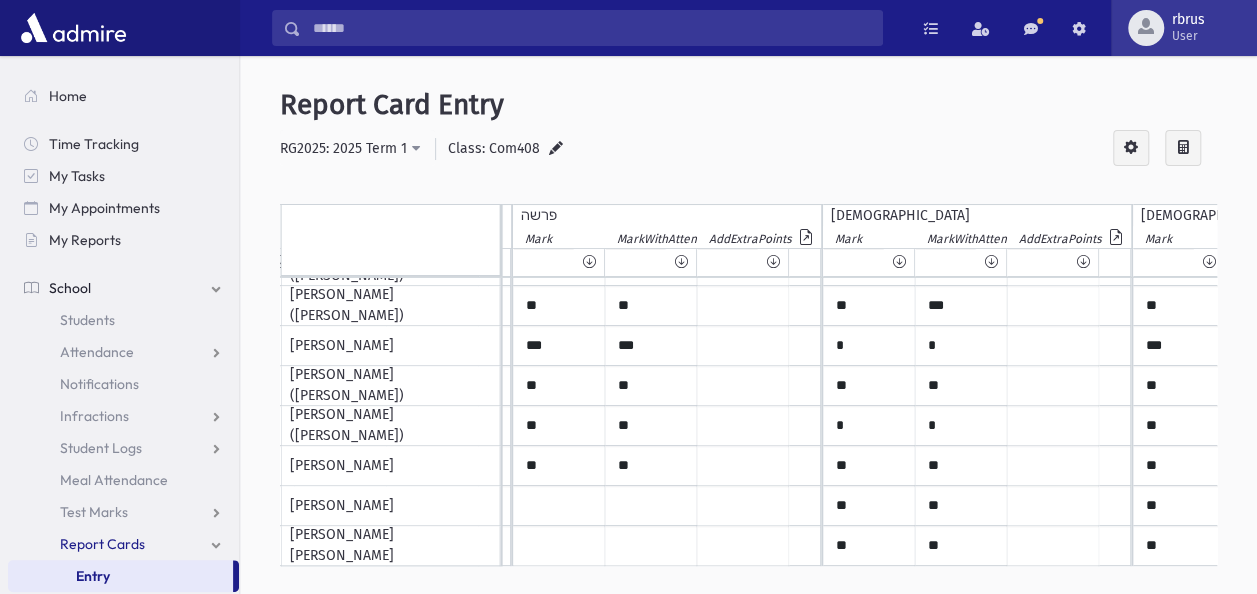 type on "**" 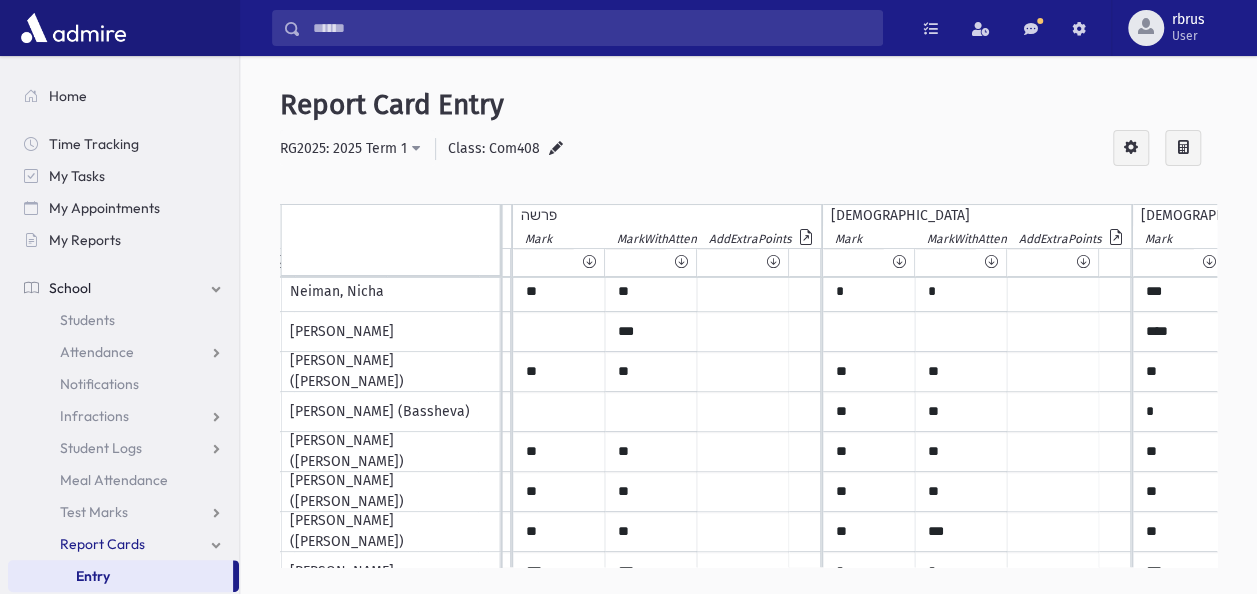 scroll, scrollTop: 781, scrollLeft: 2159, axis: both 